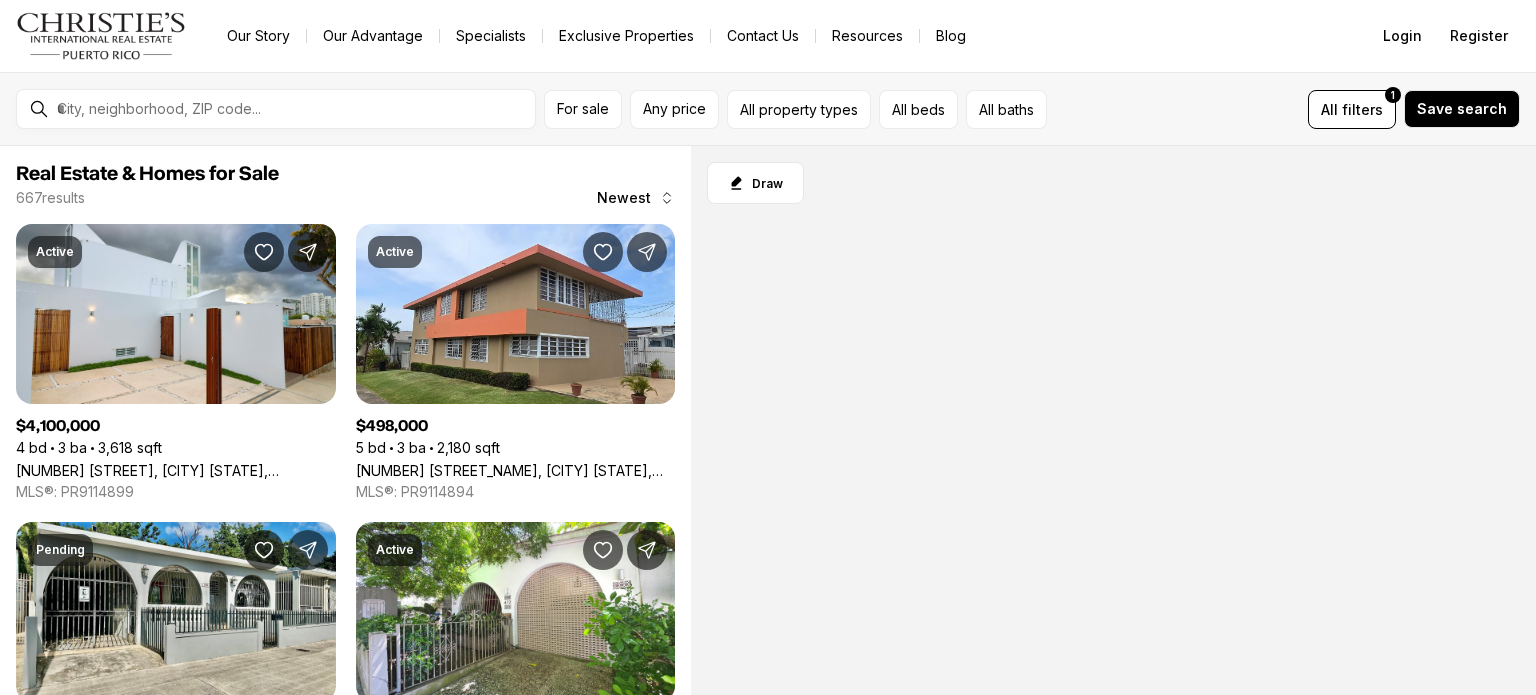 scroll, scrollTop: 0, scrollLeft: 0, axis: both 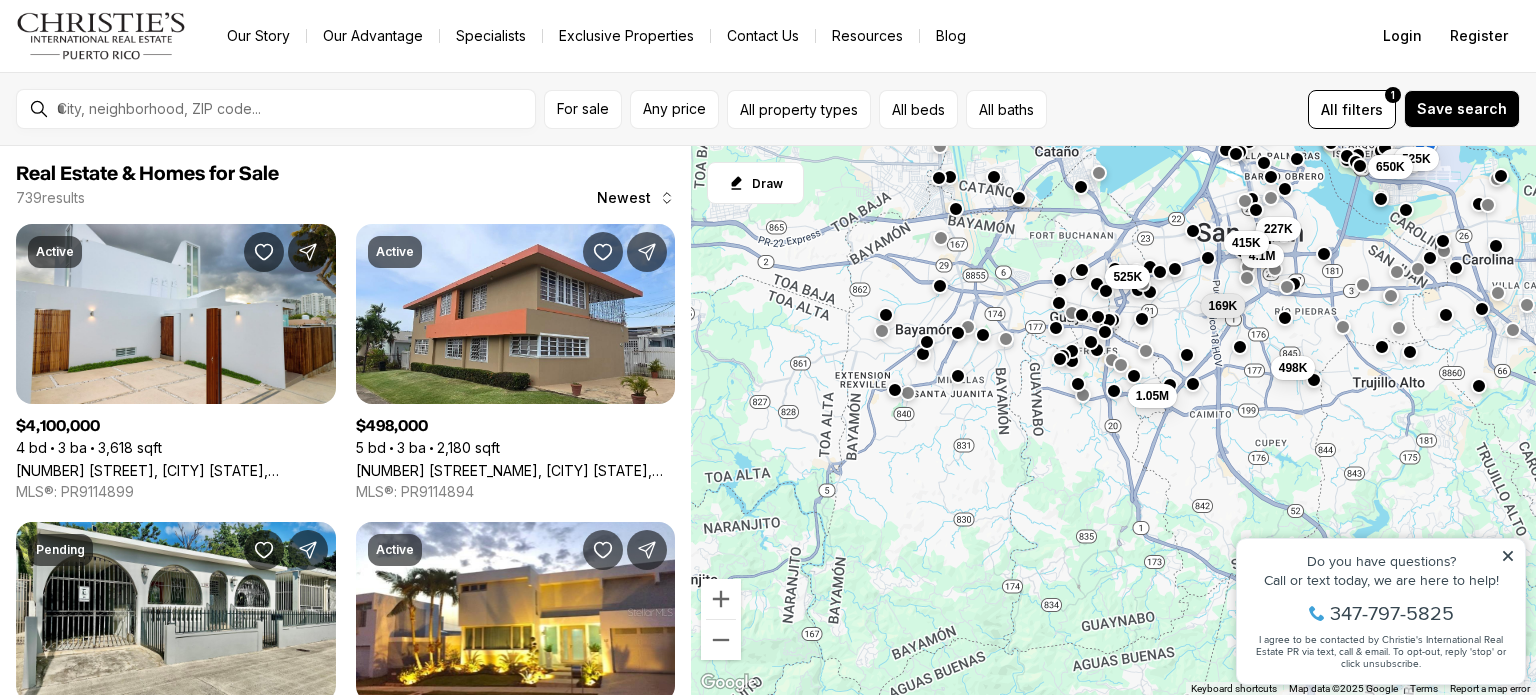 drag, startPoint x: 936, startPoint y: 559, endPoint x: 1081, endPoint y: 254, distance: 337.7129 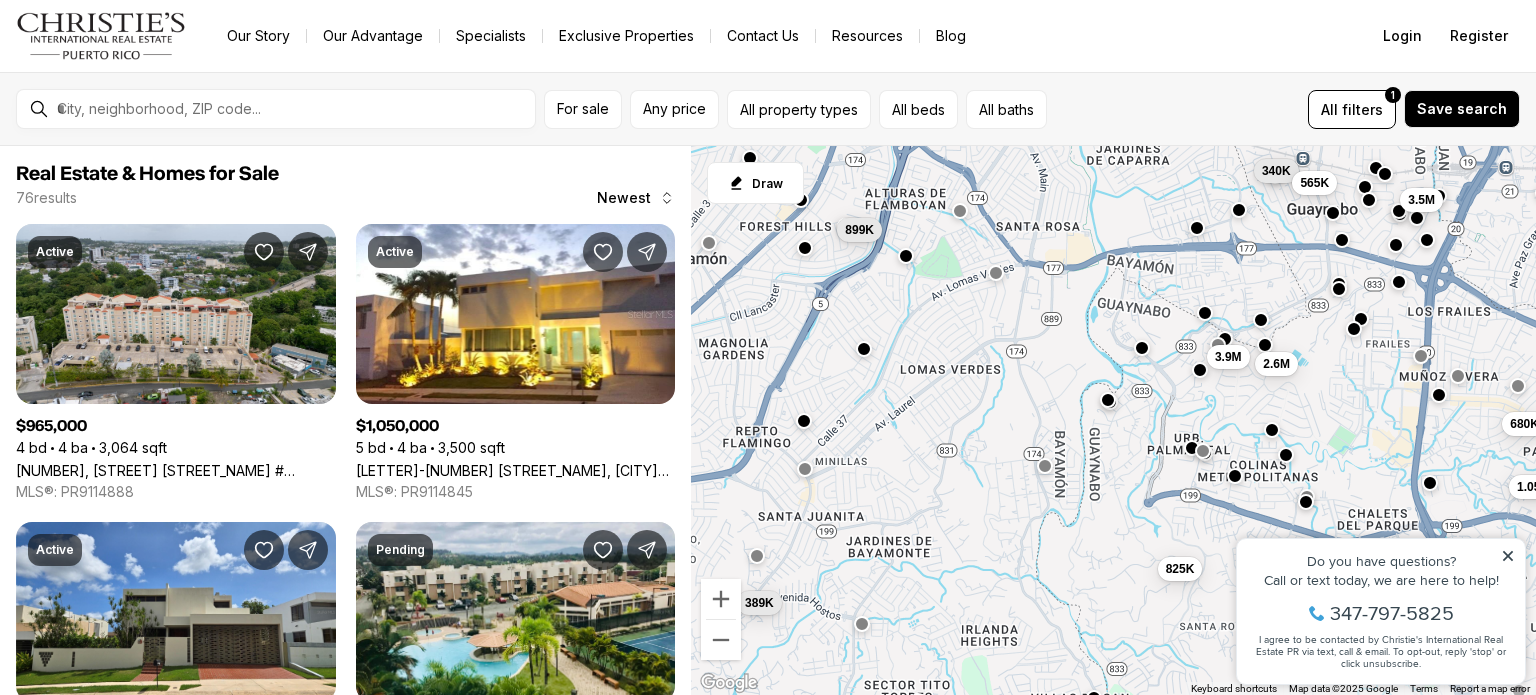 click at bounding box center (996, 273) 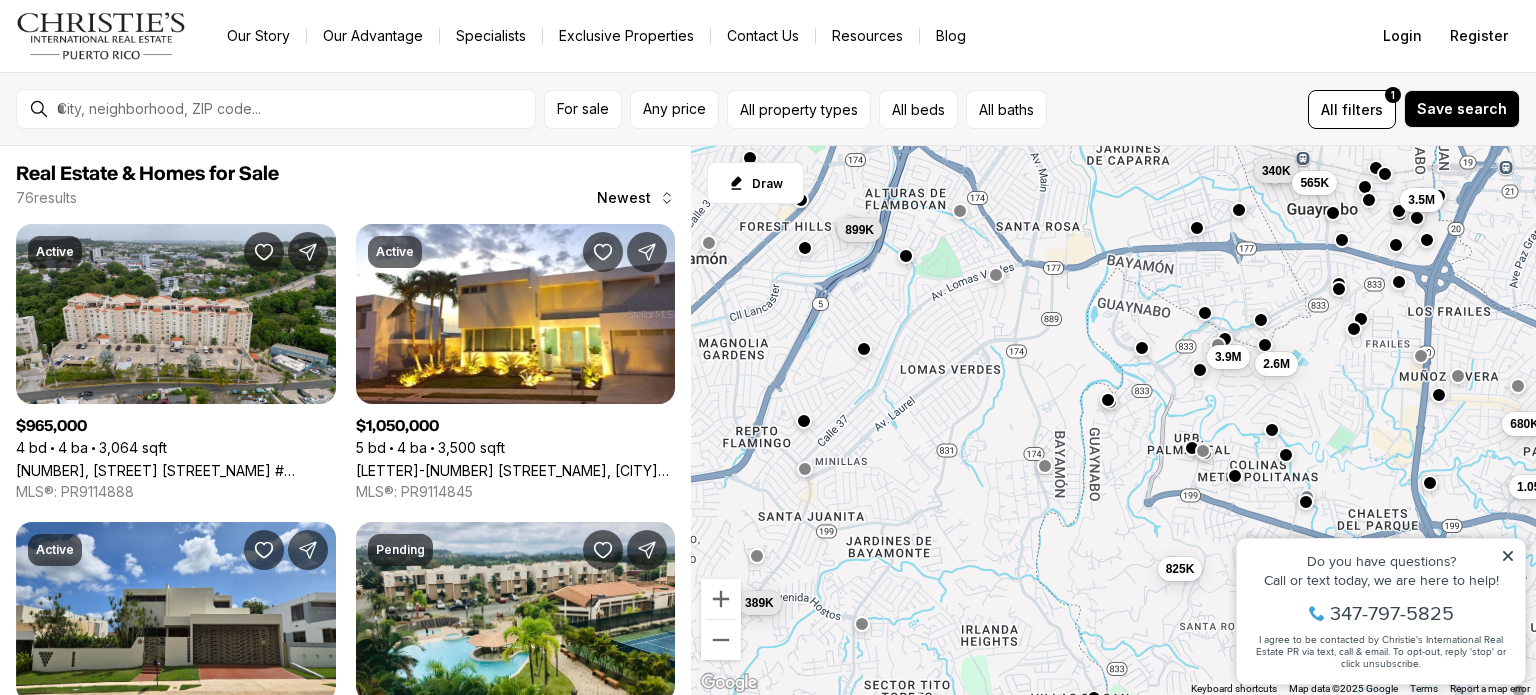 click on "340K 565K 899K 3.5M 2.6M 3.9M 680K 1.05M 965K 389K 825K 620K" at bounding box center (1113, 421) 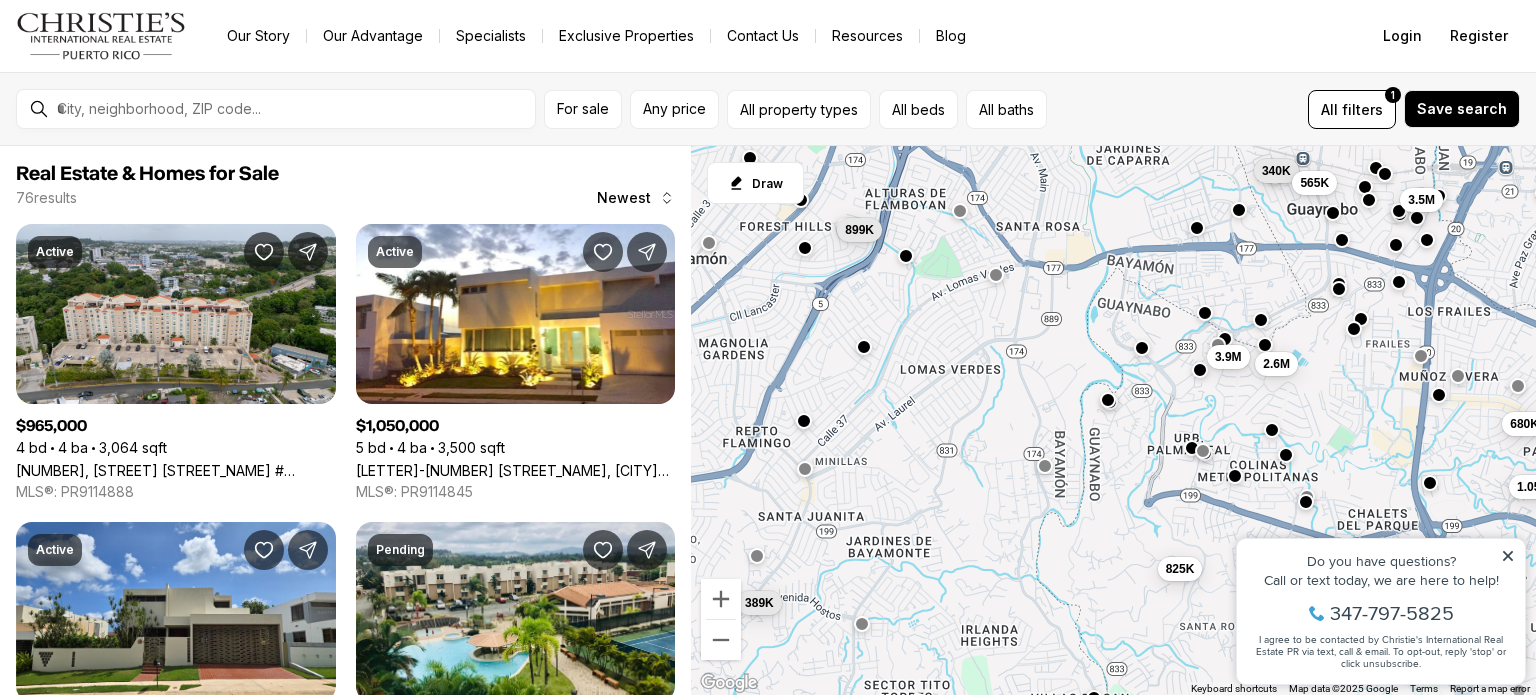 click at bounding box center [864, 347] 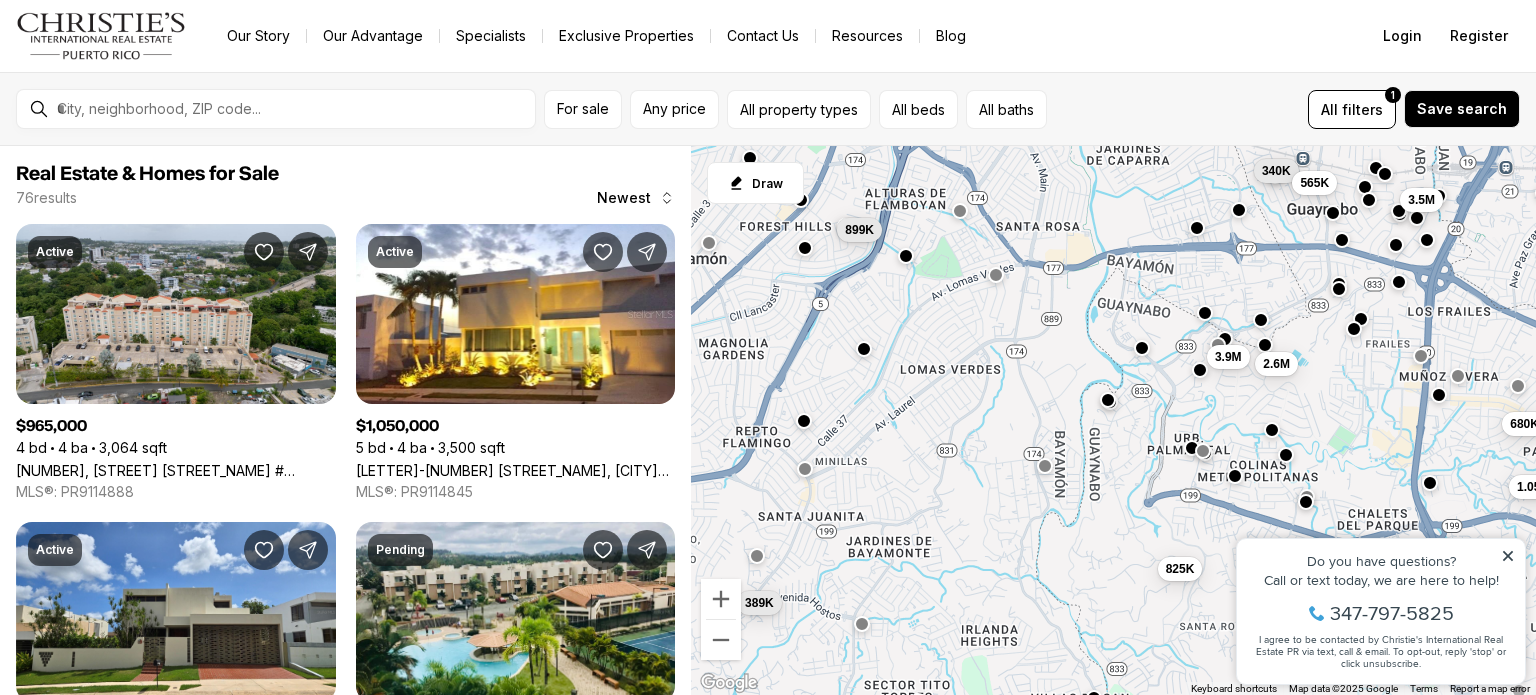 click on "340K 565K 899K 3.5M 2.6M 3.9M 680K 1.05M 965K 389K 825K 620K" at bounding box center (1113, 421) 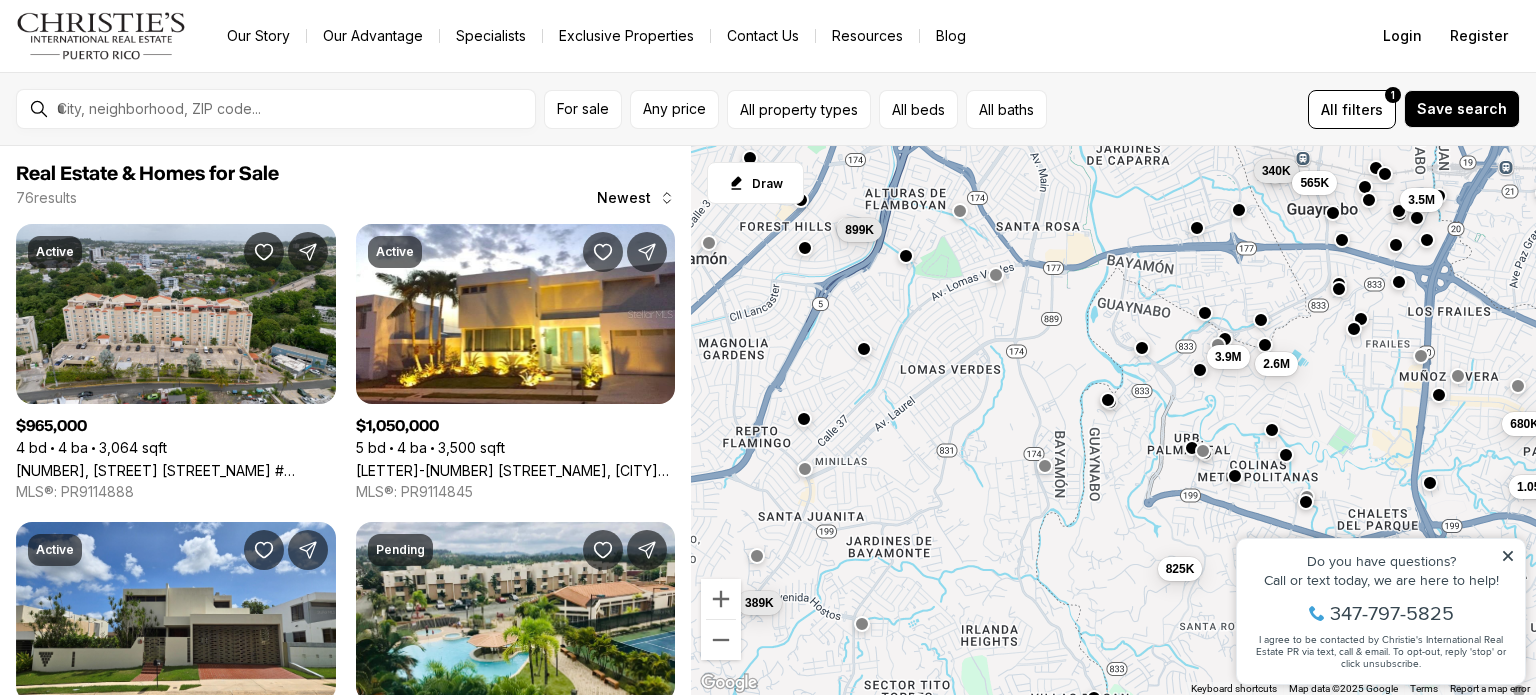 click at bounding box center [804, 419] 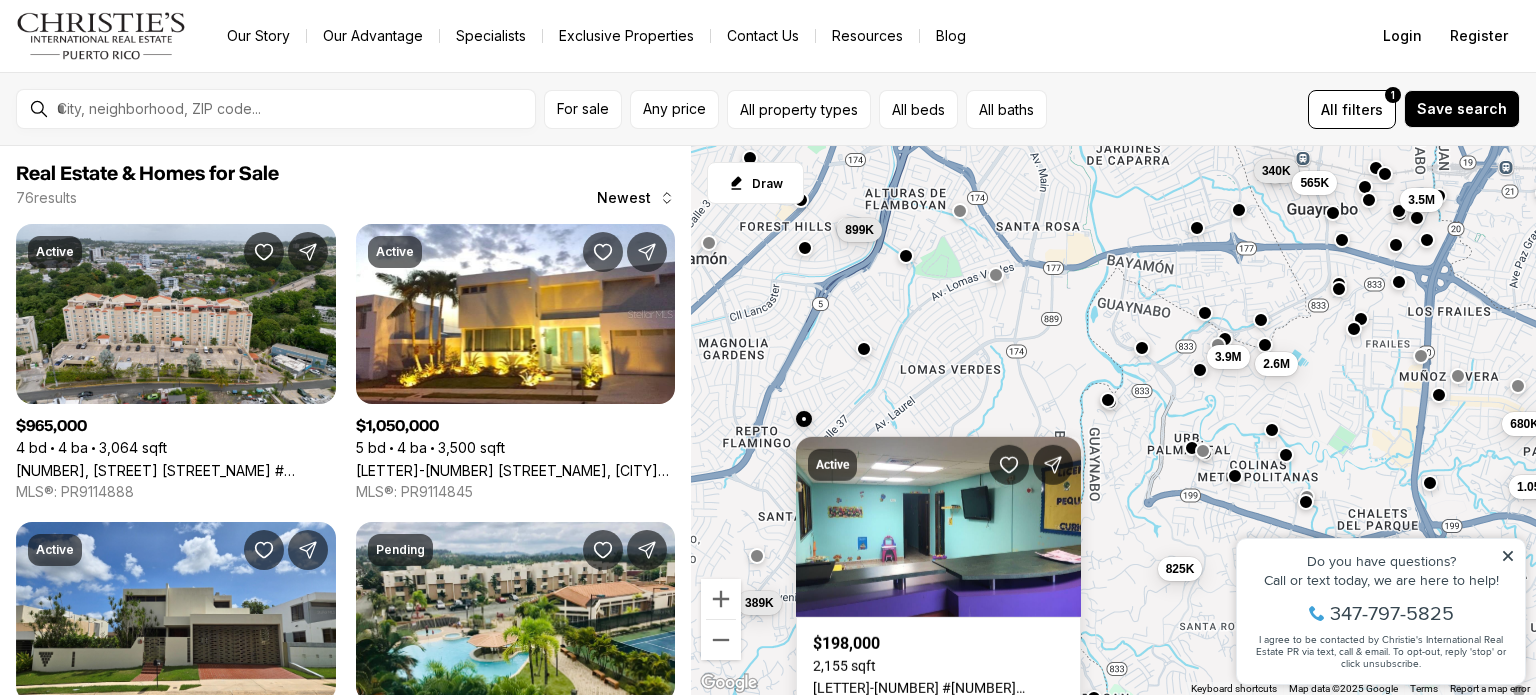 click on "340K 565K 899K 3.5M 2.6M 3.9M 680K 1.05M 965K 389K 825K 620K" at bounding box center (1113, 421) 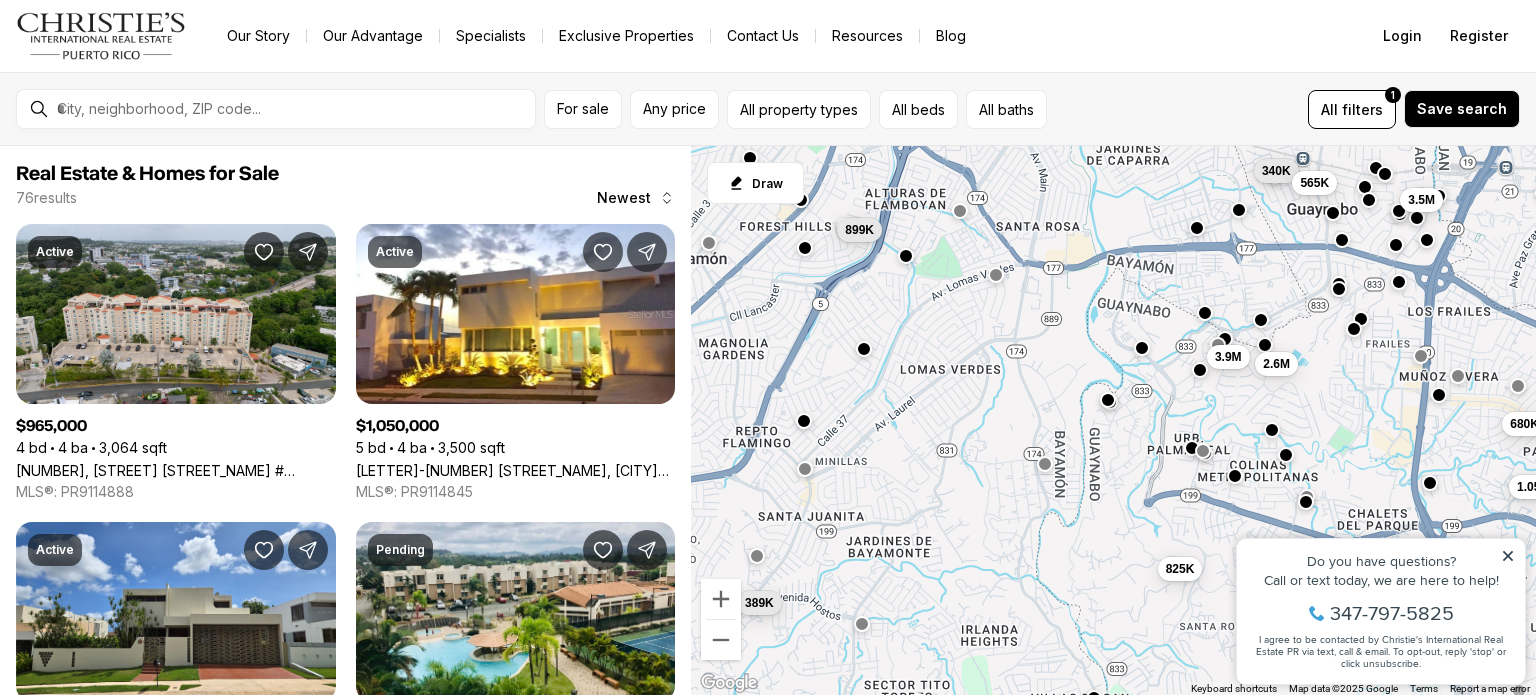 click at bounding box center [1045, 464] 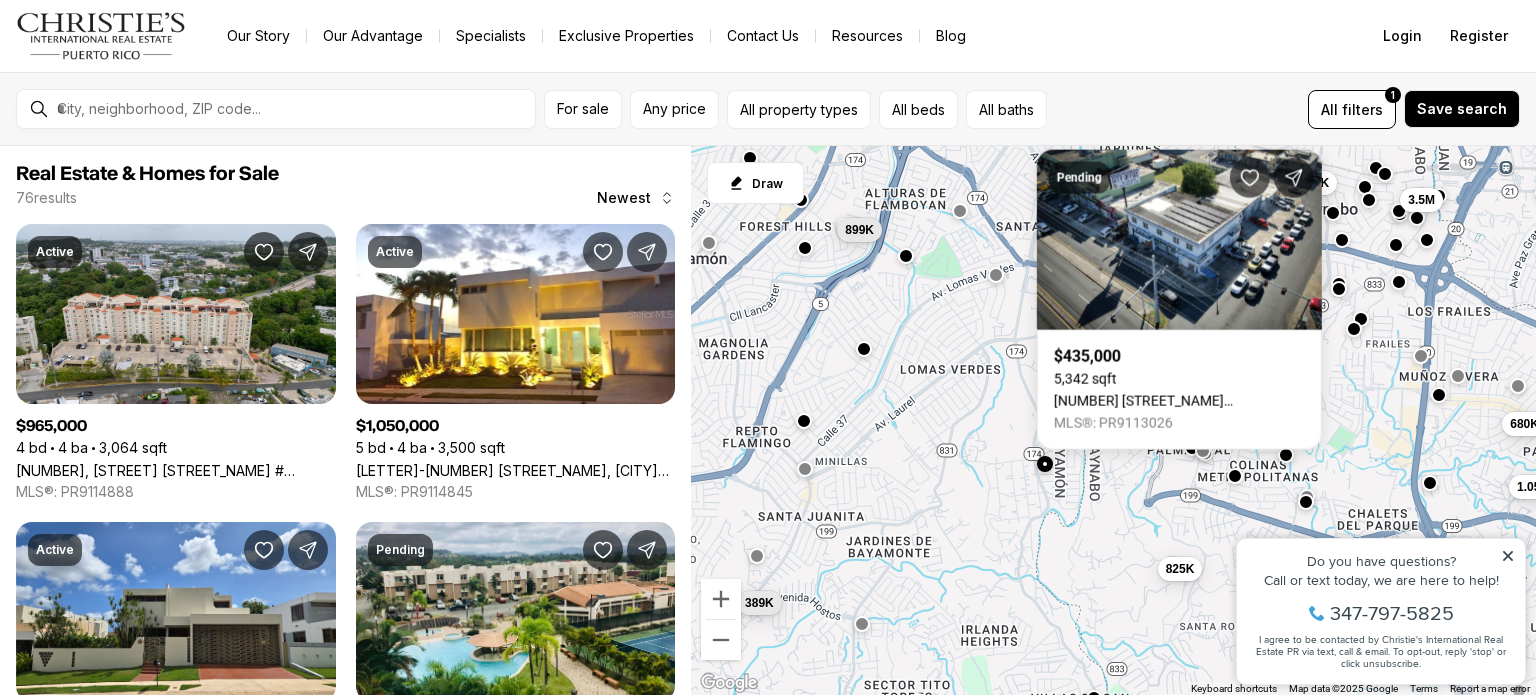 click on "340K 565K 899K 3.5M 2.6M 3.9M 680K 1.05M 965K 389K 825K 620K" at bounding box center [1113, 421] 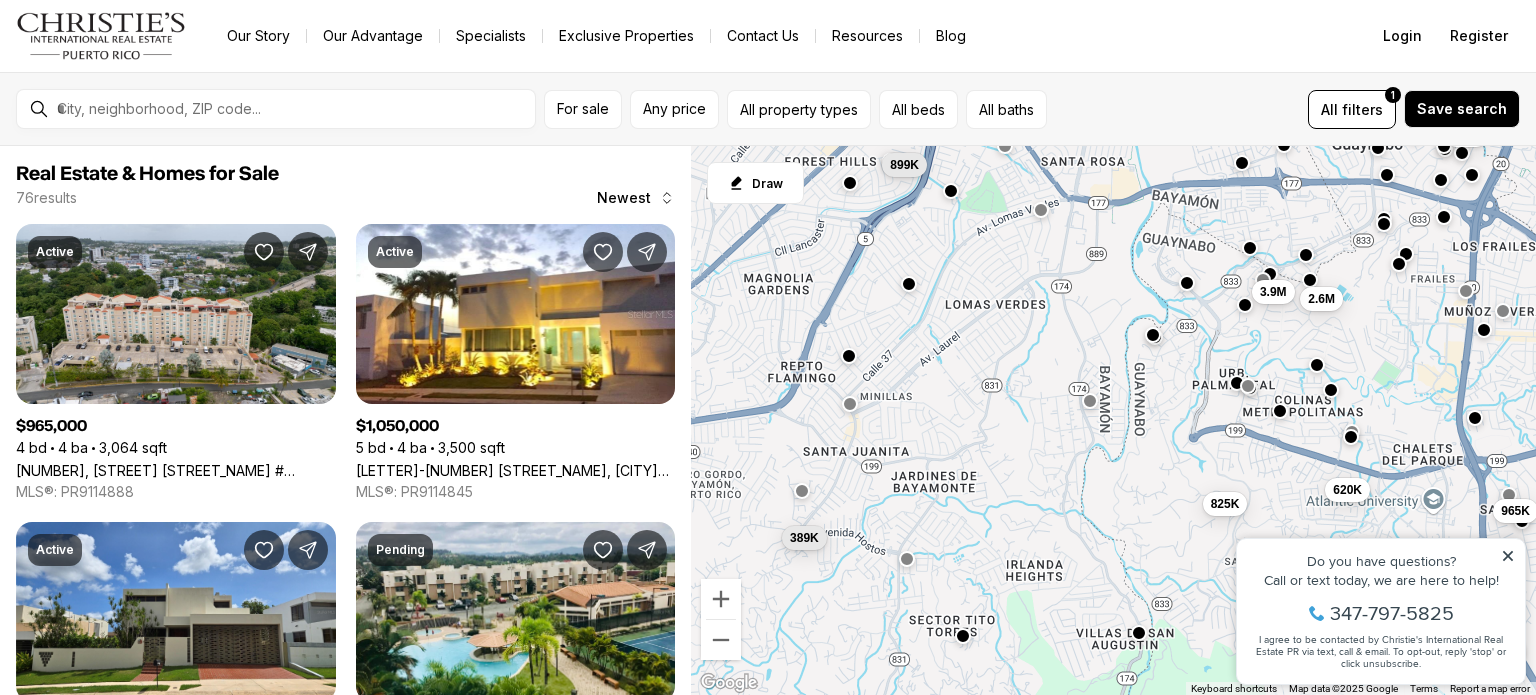 drag, startPoint x: 880, startPoint y: 512, endPoint x: 949, endPoint y: 413, distance: 120.67311 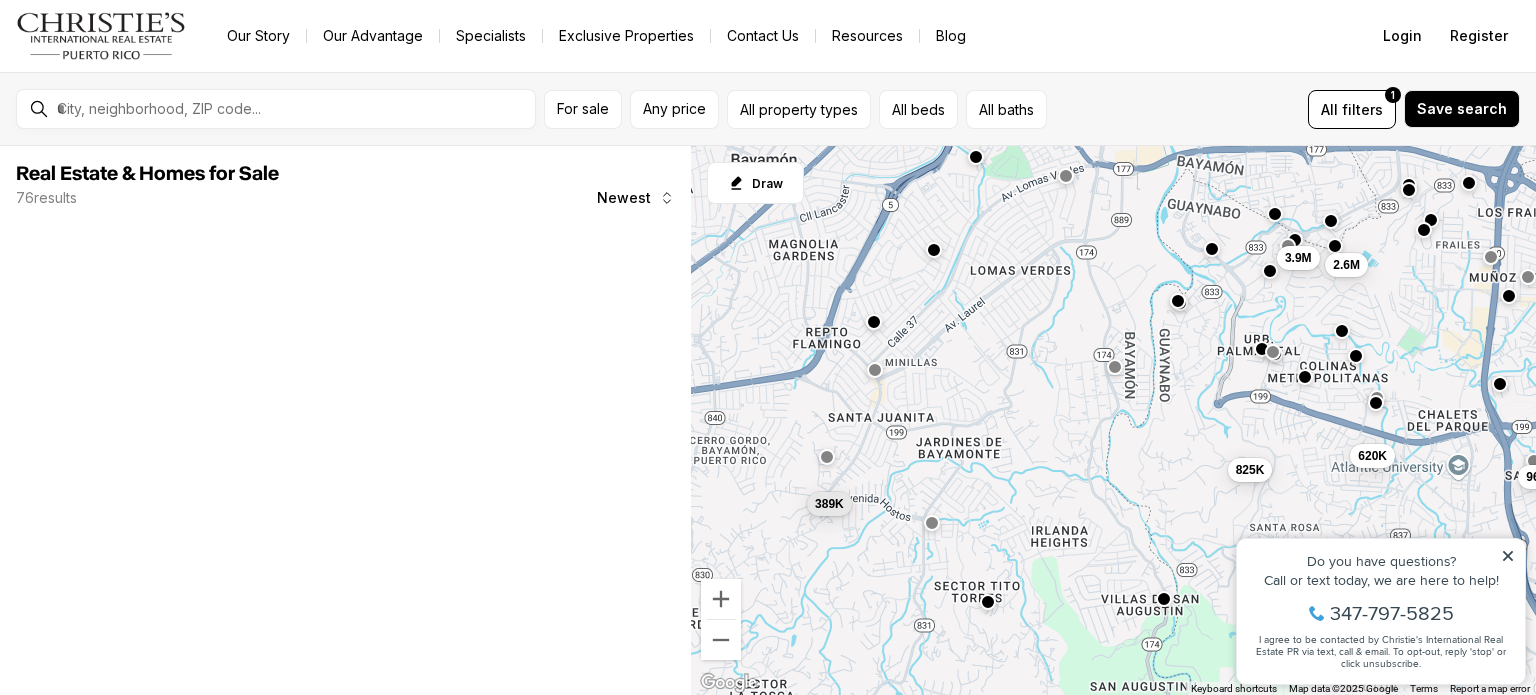 click at bounding box center (932, 523) 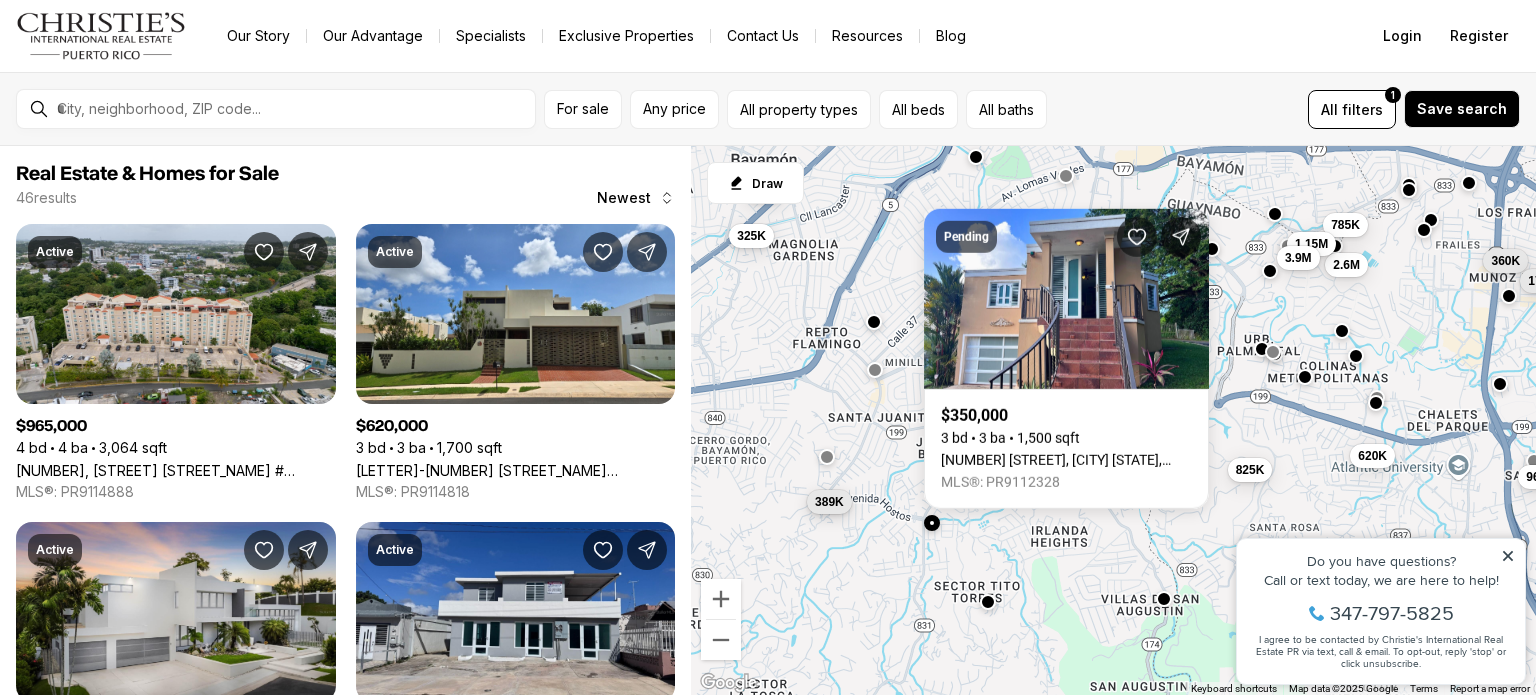 click on "389K" at bounding box center (829, 502) 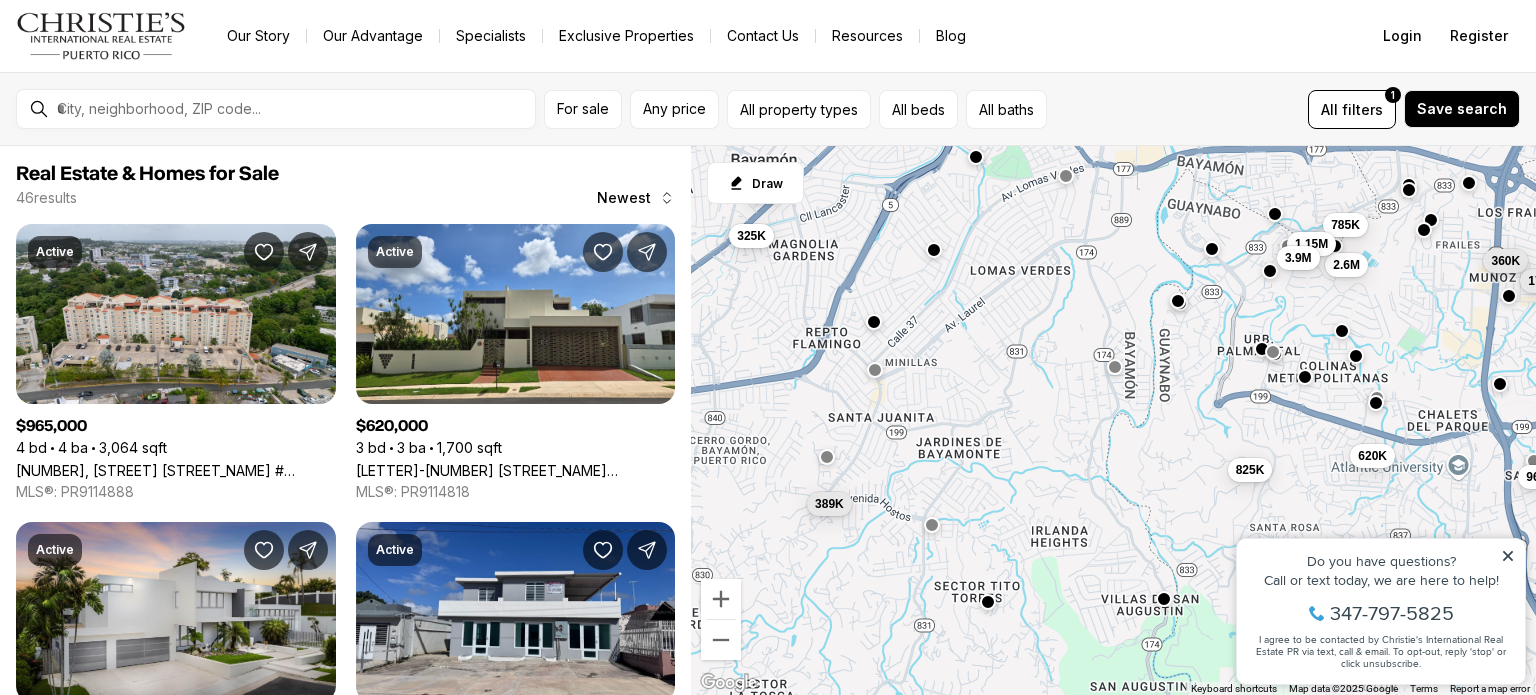 click on "2.6M 360K 785K 170K 1.15M 3.9M 965K 389K 825K 620K 325K 1.6M" at bounding box center (1113, 421) 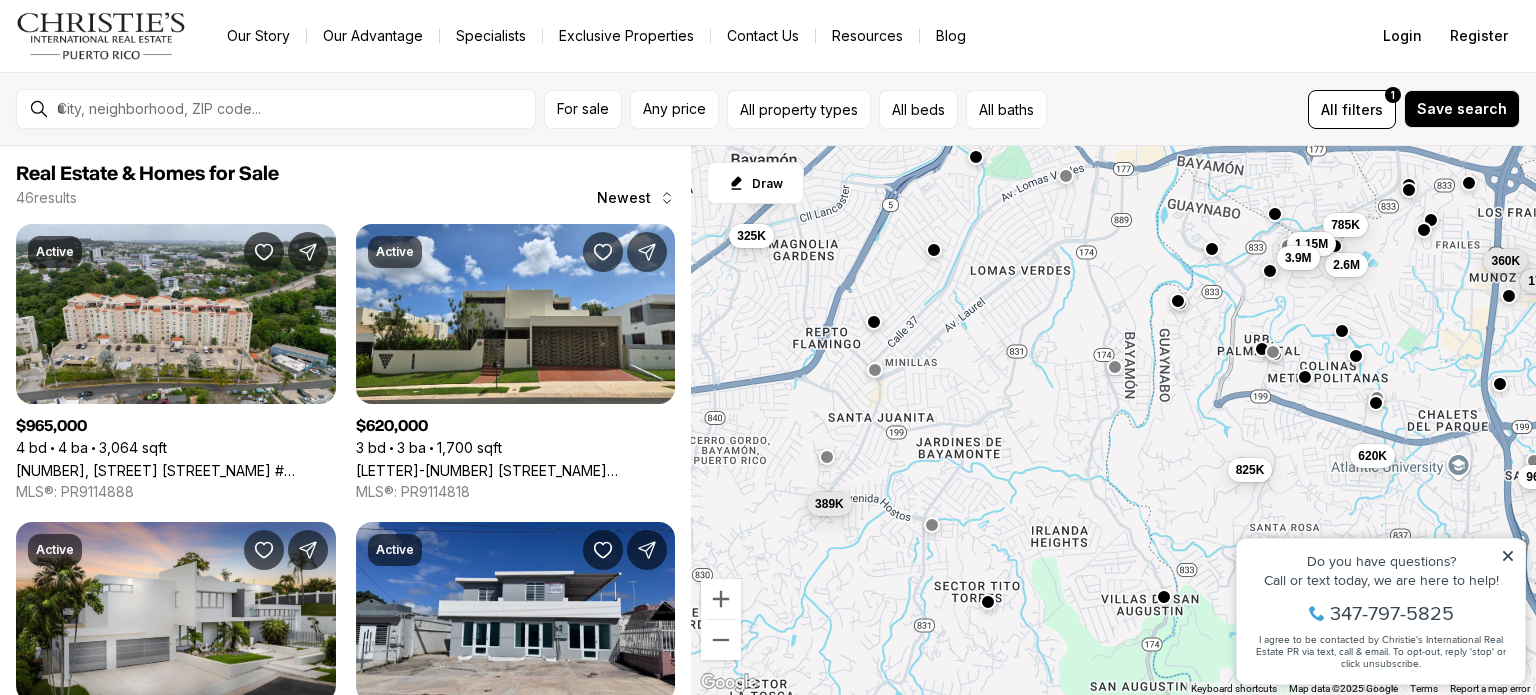 click at bounding box center (1164, 597) 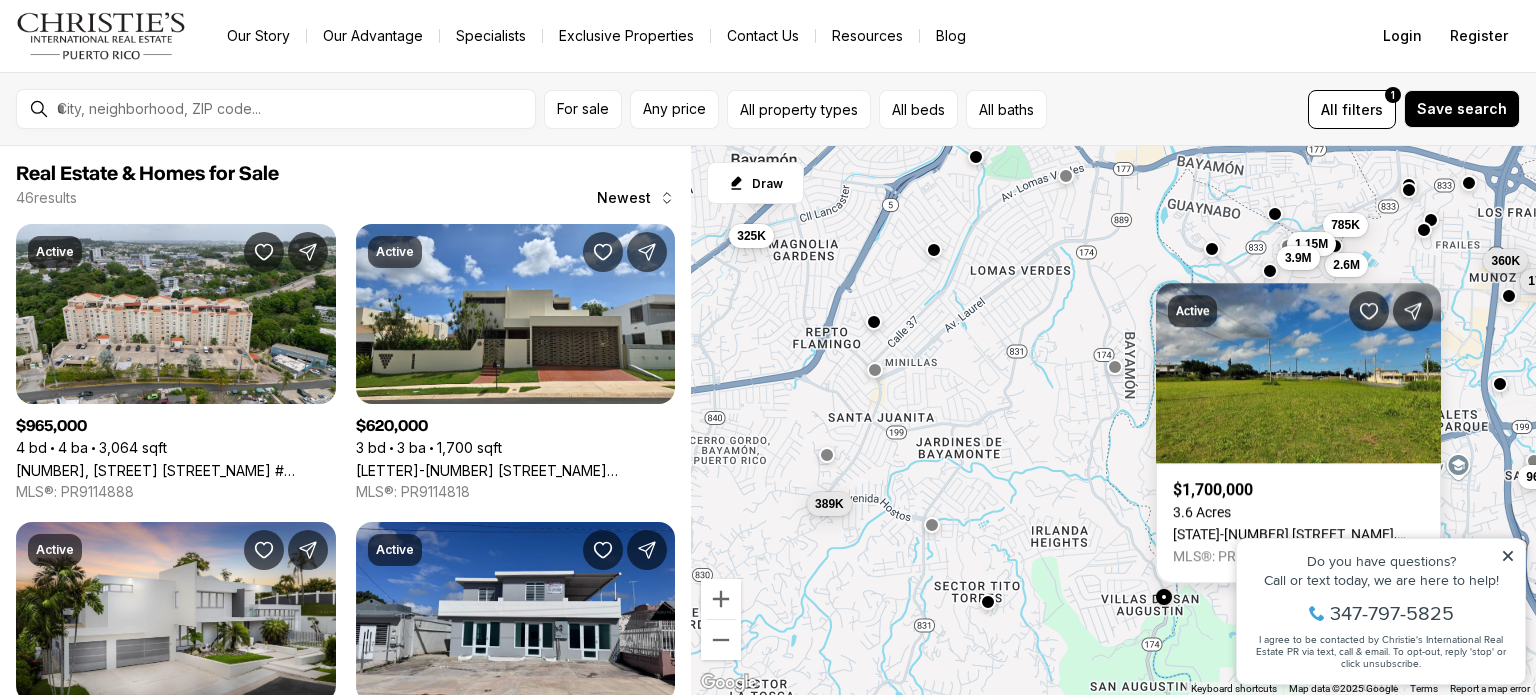 click at bounding box center [826, 455] 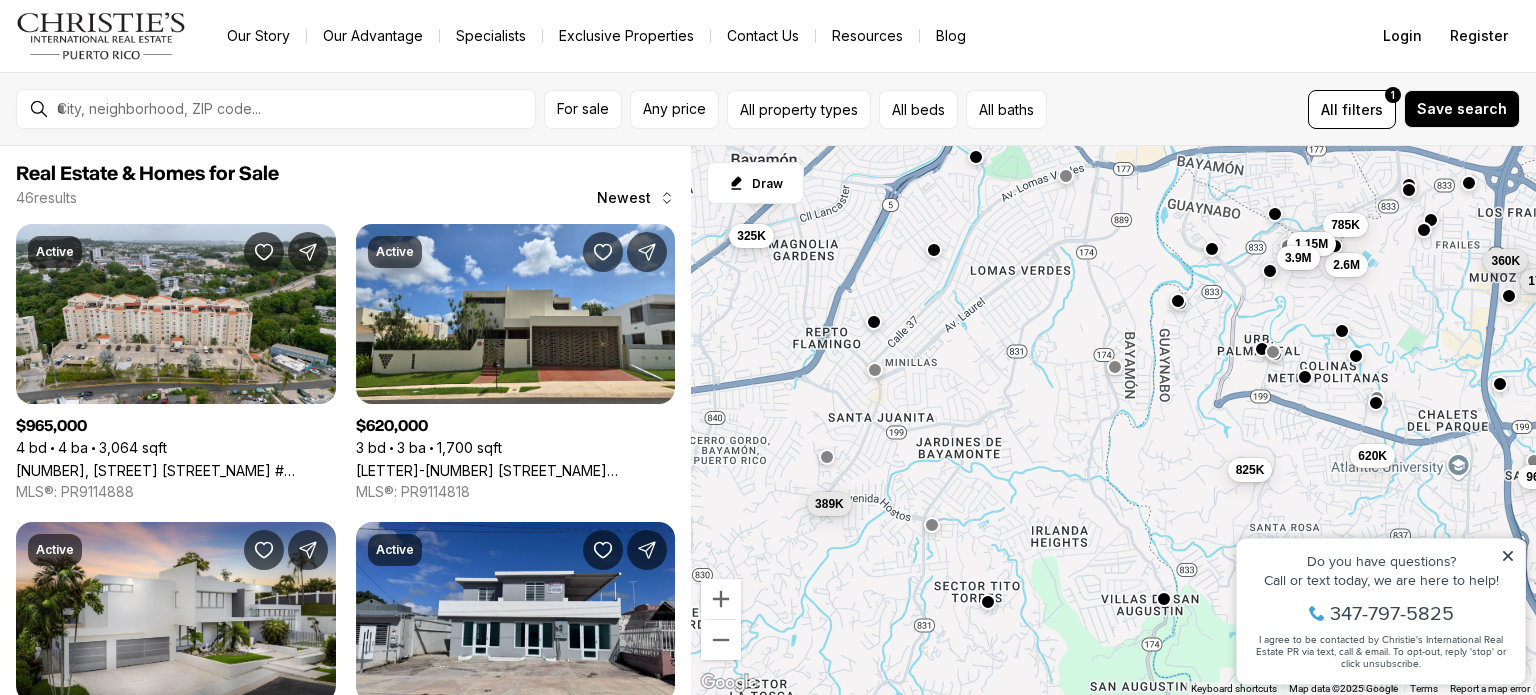 click on "2.6M 360K 785K 170K 1.15M 3.9M 965K 389K 825K 620K 325K 1.6M" at bounding box center (1113, 421) 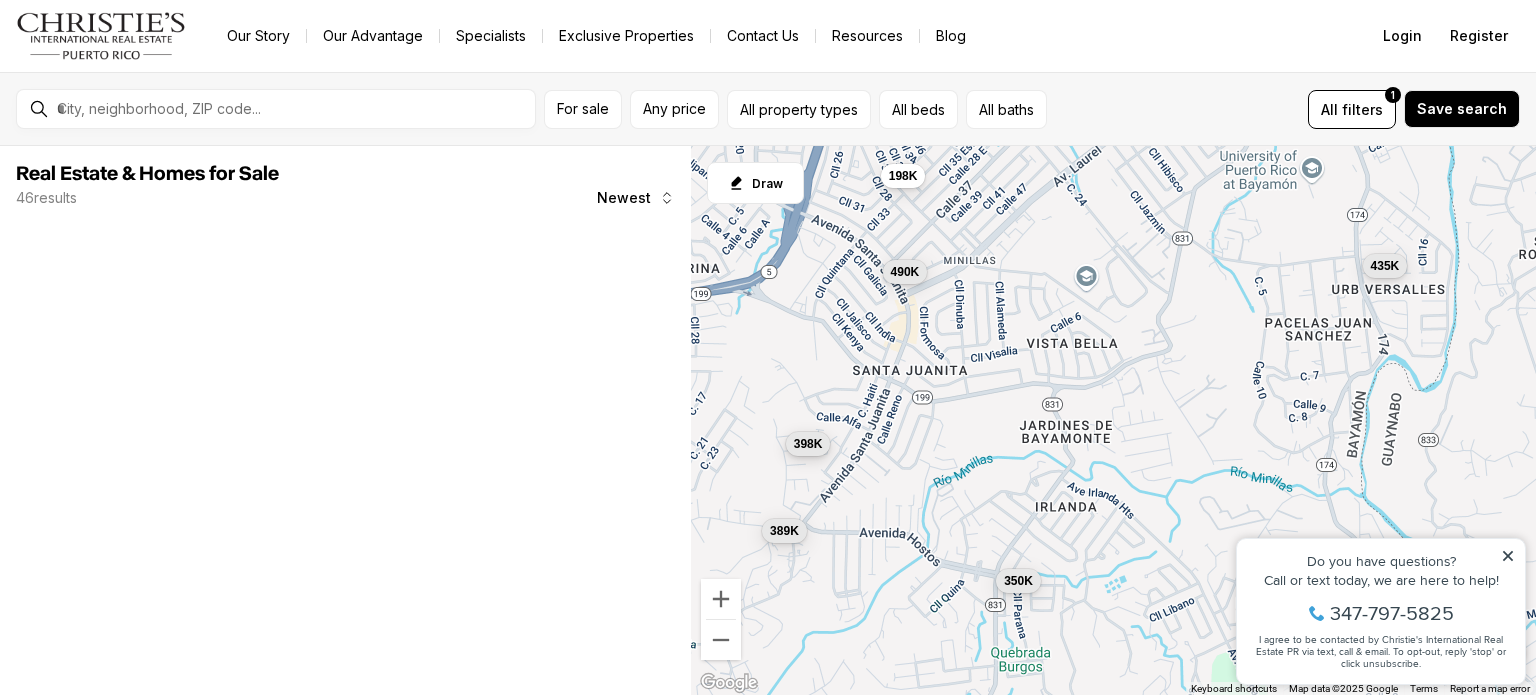 click on "398K" at bounding box center [807, 444] 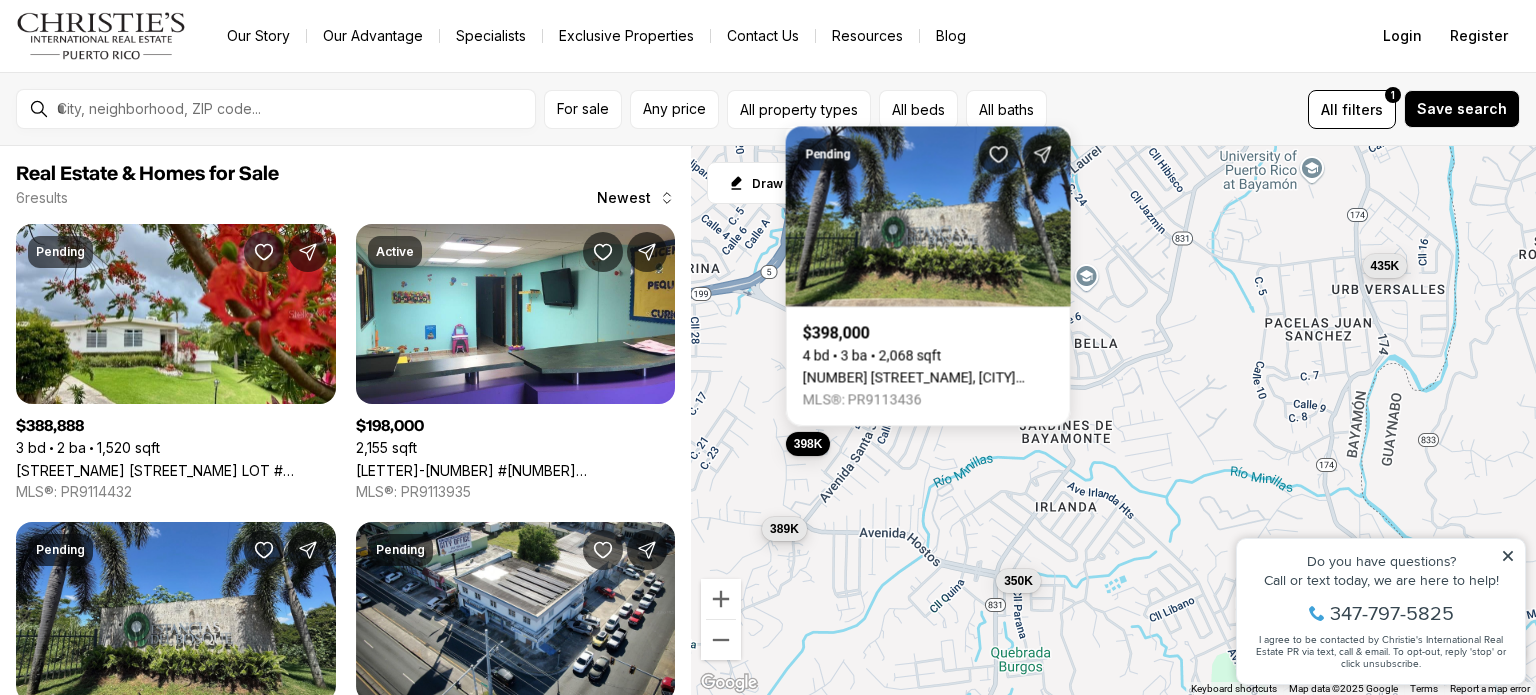 click on "389K" at bounding box center [784, 529] 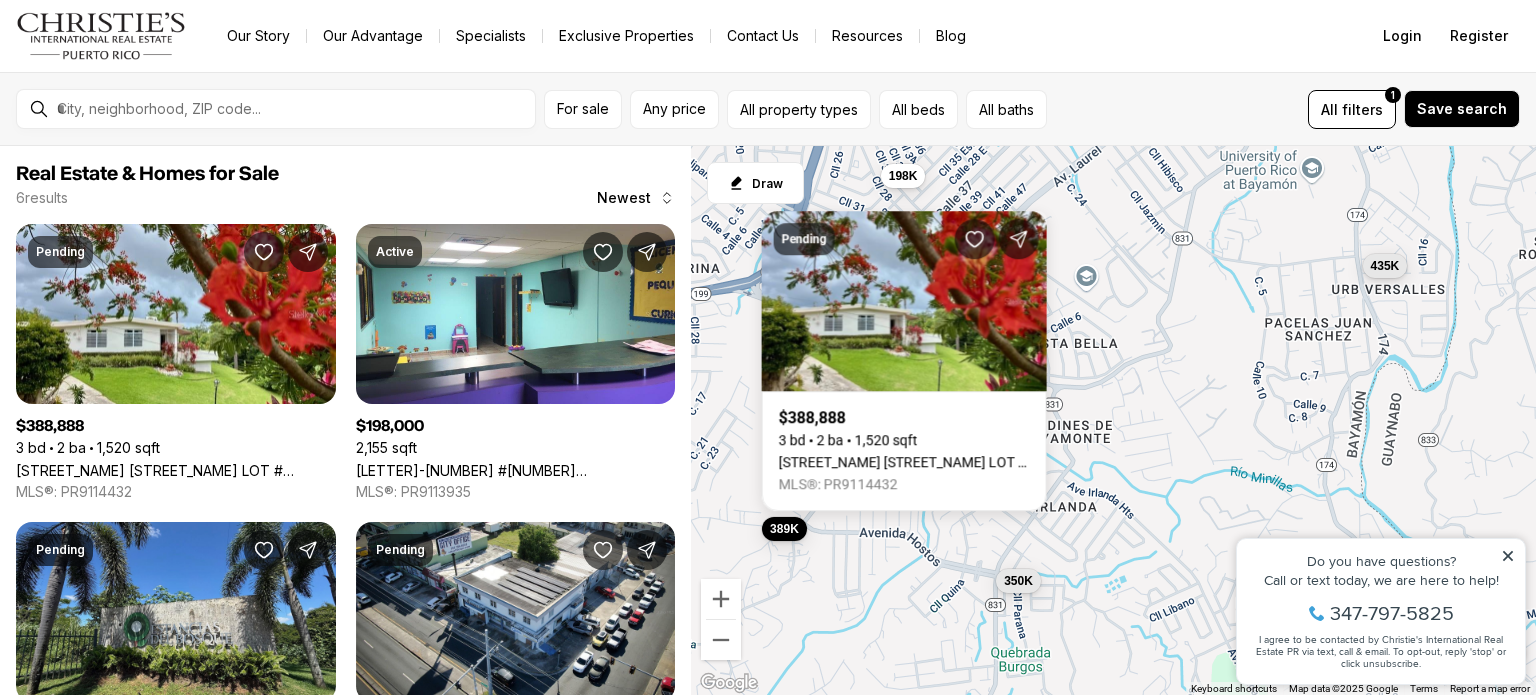 click on "198K 389K 398K 490K 350K 435K" at bounding box center [1113, 421] 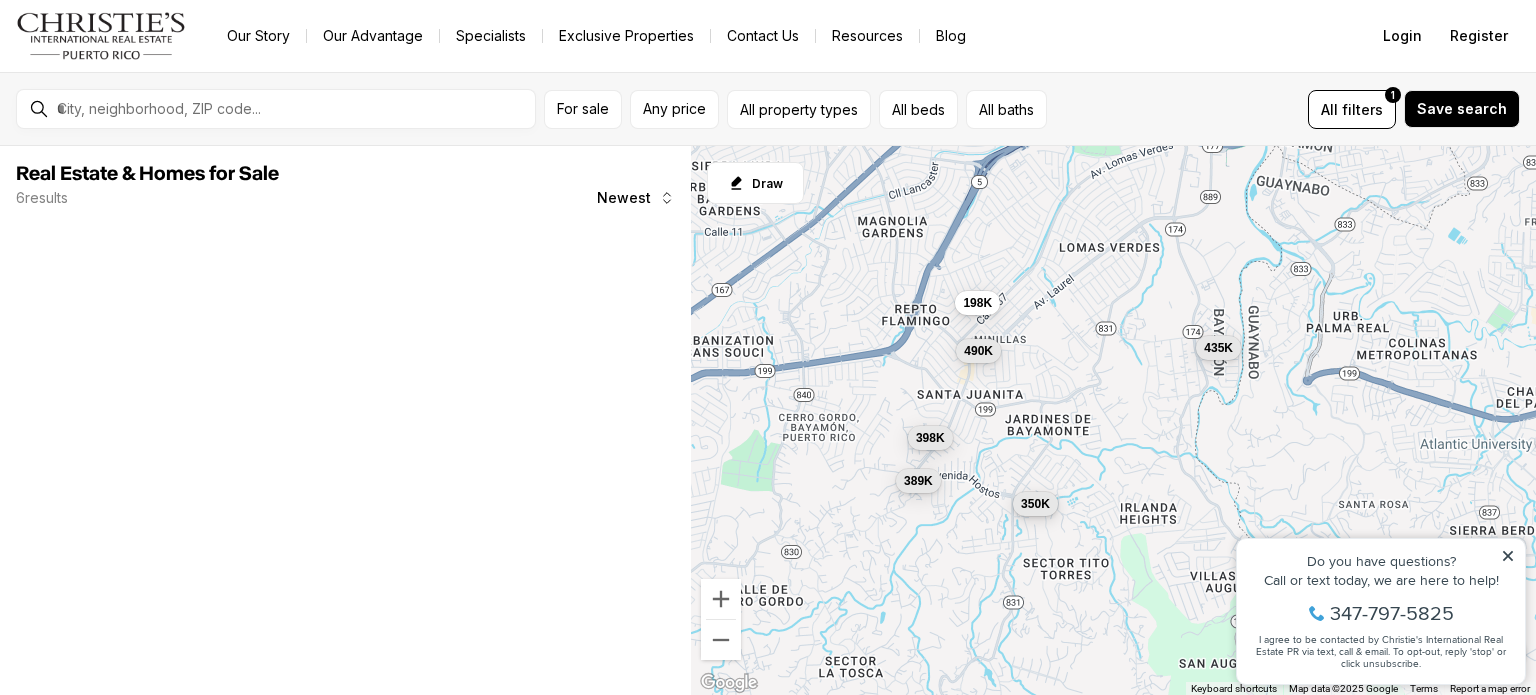 click on "350K" at bounding box center [1035, 504] 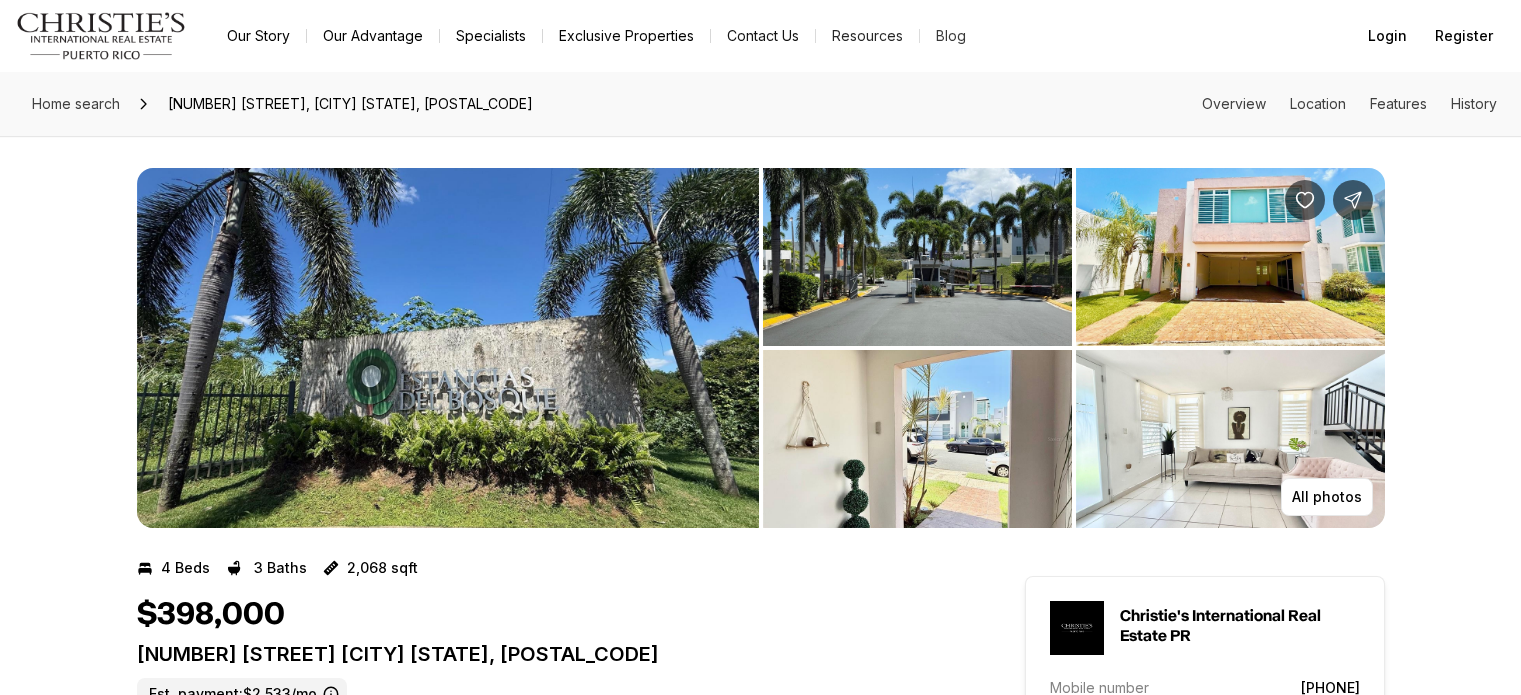 scroll, scrollTop: 100, scrollLeft: 0, axis: vertical 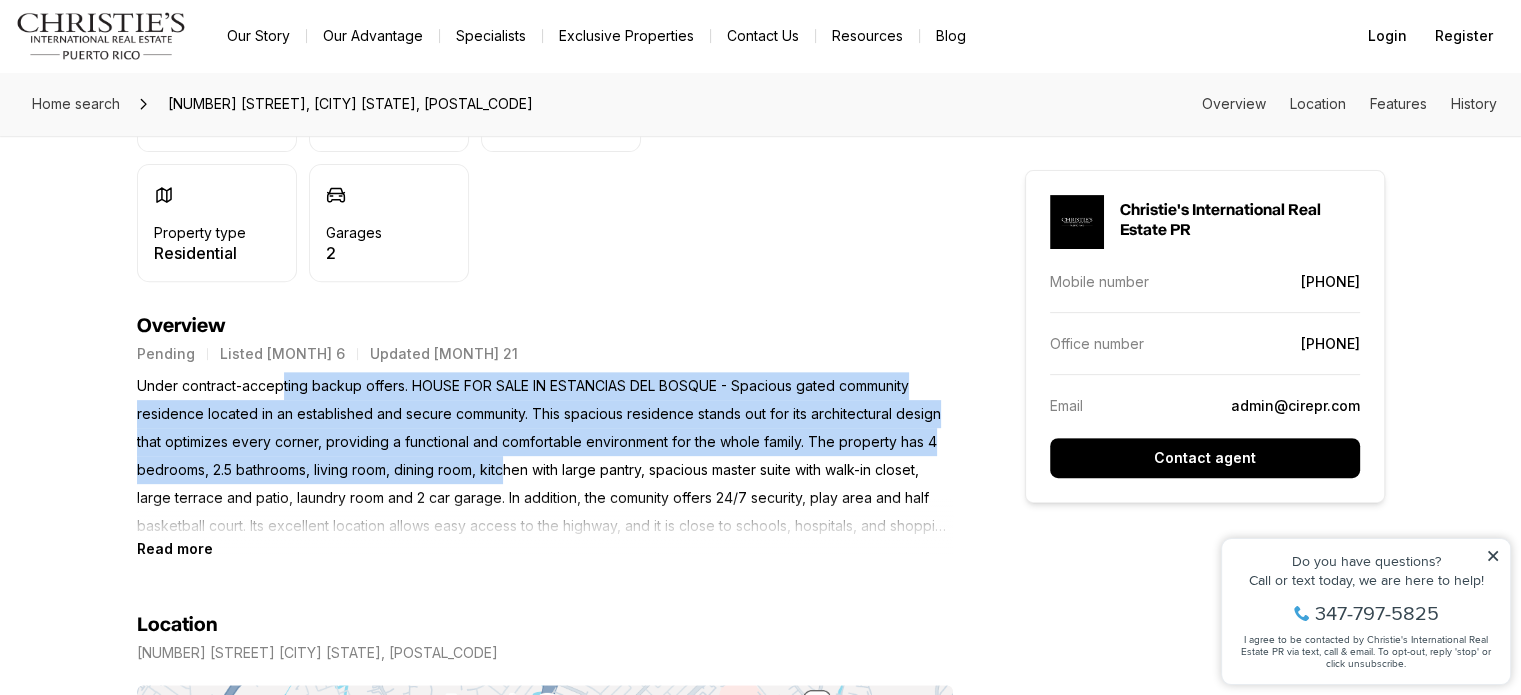 drag, startPoint x: 315, startPoint y: 397, endPoint x: 503, endPoint y: 467, distance: 200.60907 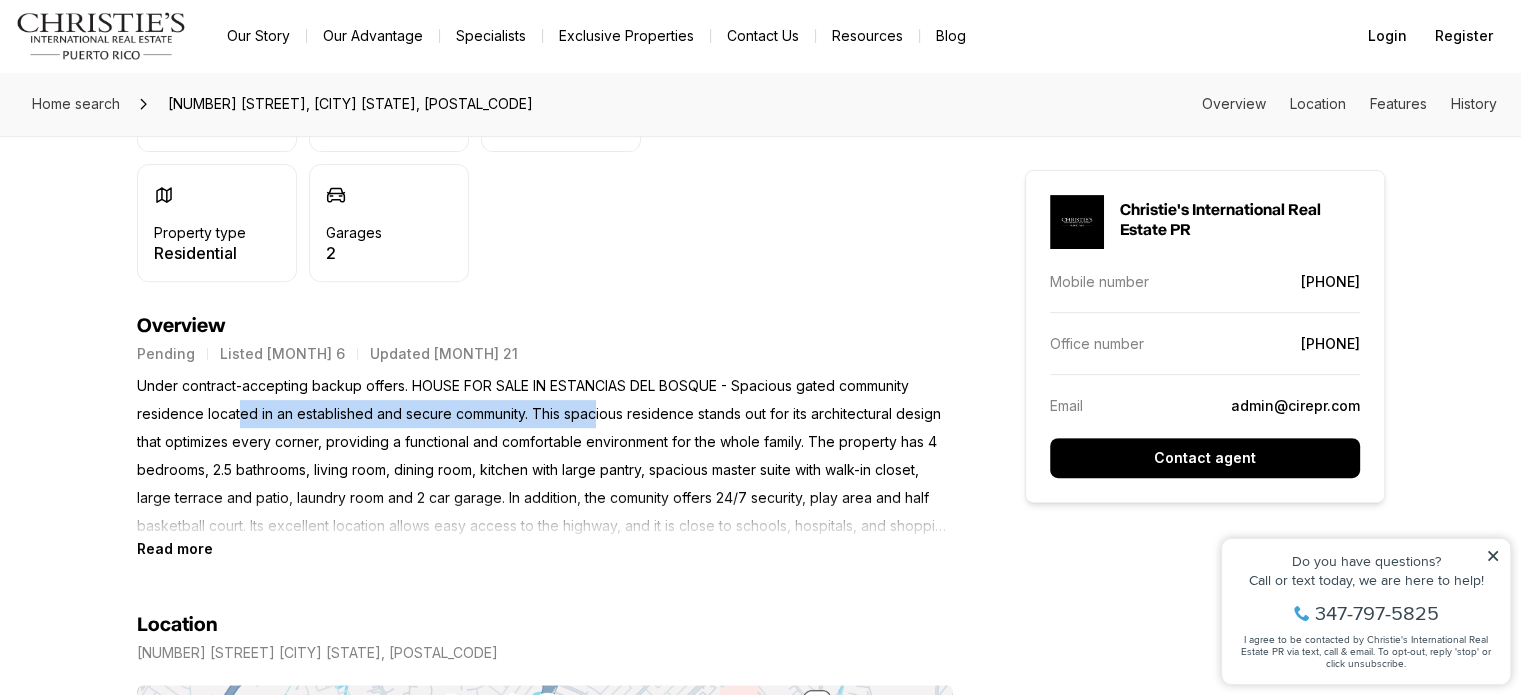 drag, startPoint x: 393, startPoint y: 418, endPoint x: 601, endPoint y: 431, distance: 208.40585 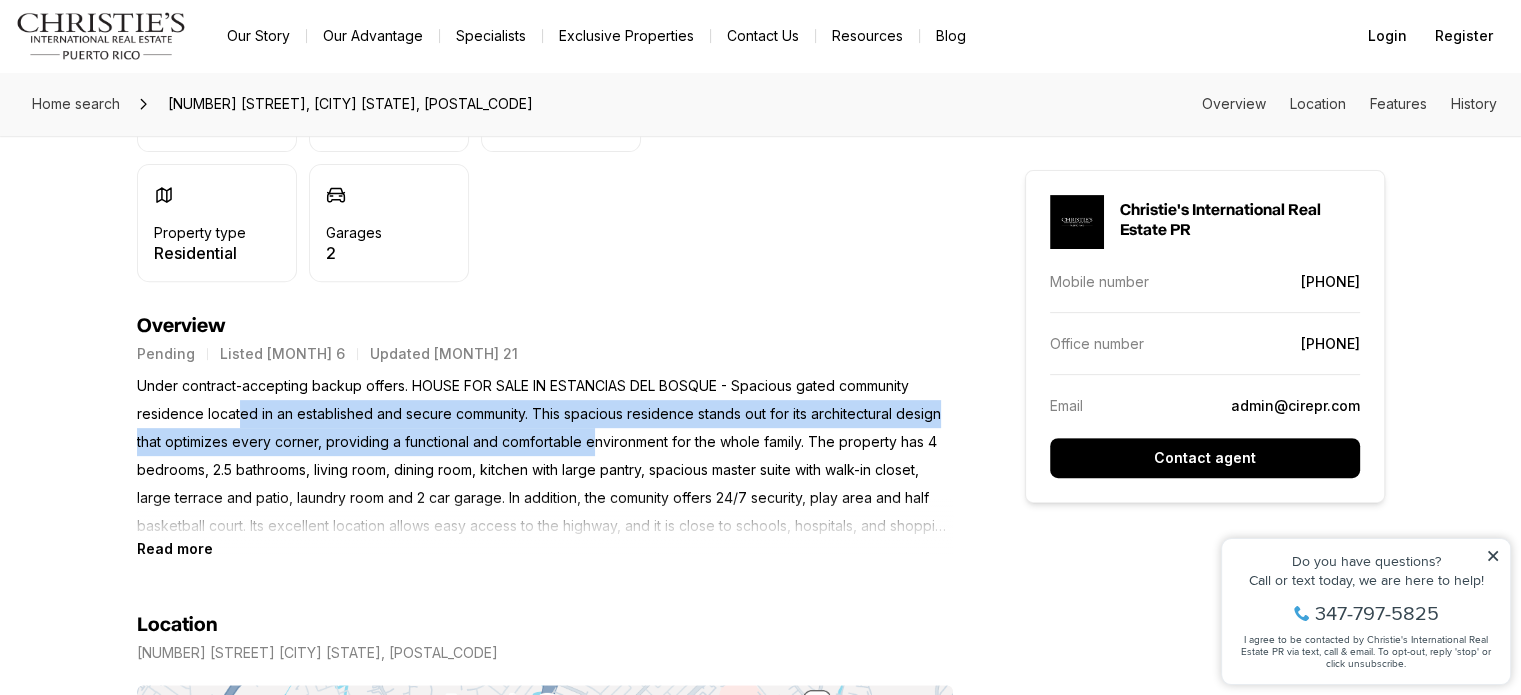 click on "Under contract-accepting backup offers. HOUSE FOR SALE IN ESTANCIAS DEL BOSQUE - Spacious gated community residence located in an established and secure community. This spacious residence stands out for its architectural design that optimizes every corner, providing a functional and comfortable environment for the whole family. The property has 4 bedrooms, 2.5 bathrooms, living room, dining room, kitchen with large pantry, spacious master suite with walk-in closet, large terrace and patio, laundry room and 2 car garage. In addition, the comunity offers 24/7 security, play area and half basketball court. Its excellent location allows easy access to the highway, and it is close to schools, hospitals, and shopping centers. Make your appointment today!" at bounding box center (545, 456) 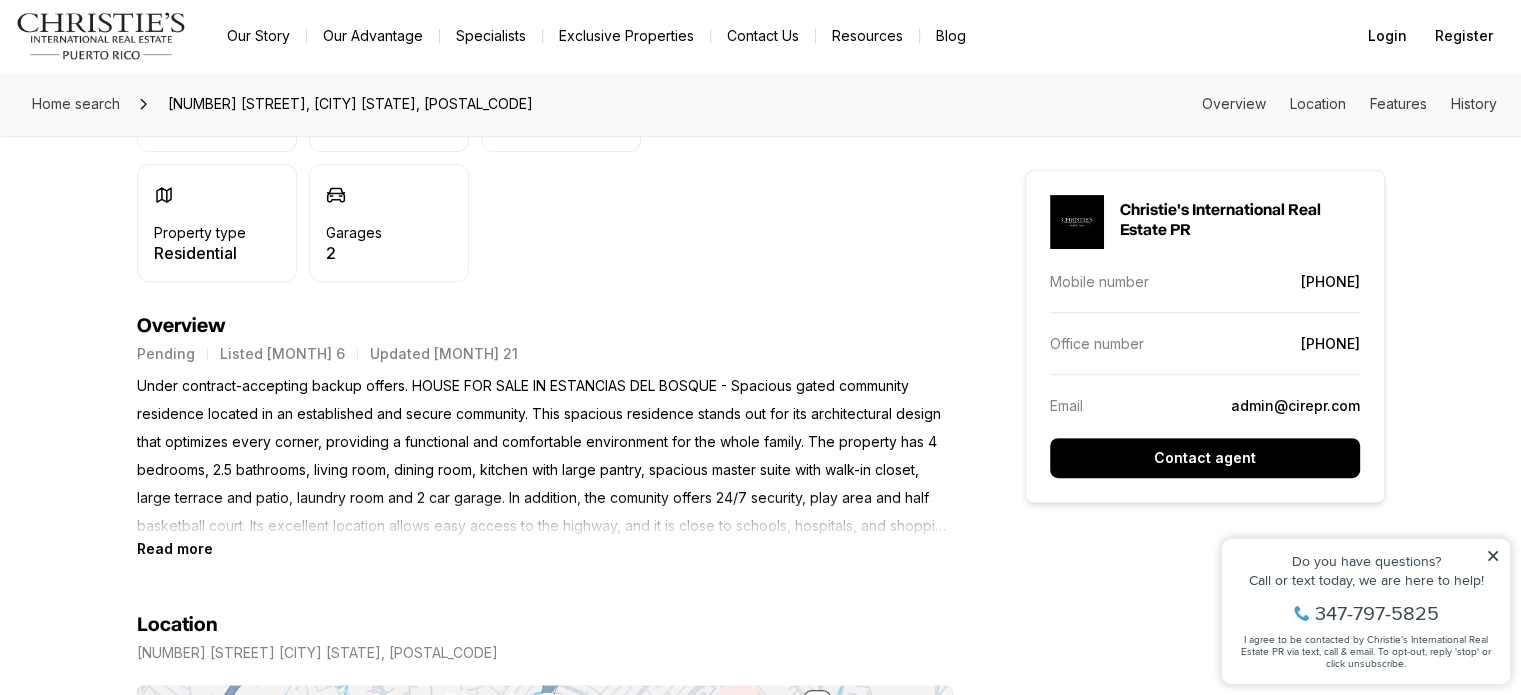 click on "Read more" at bounding box center [175, 548] 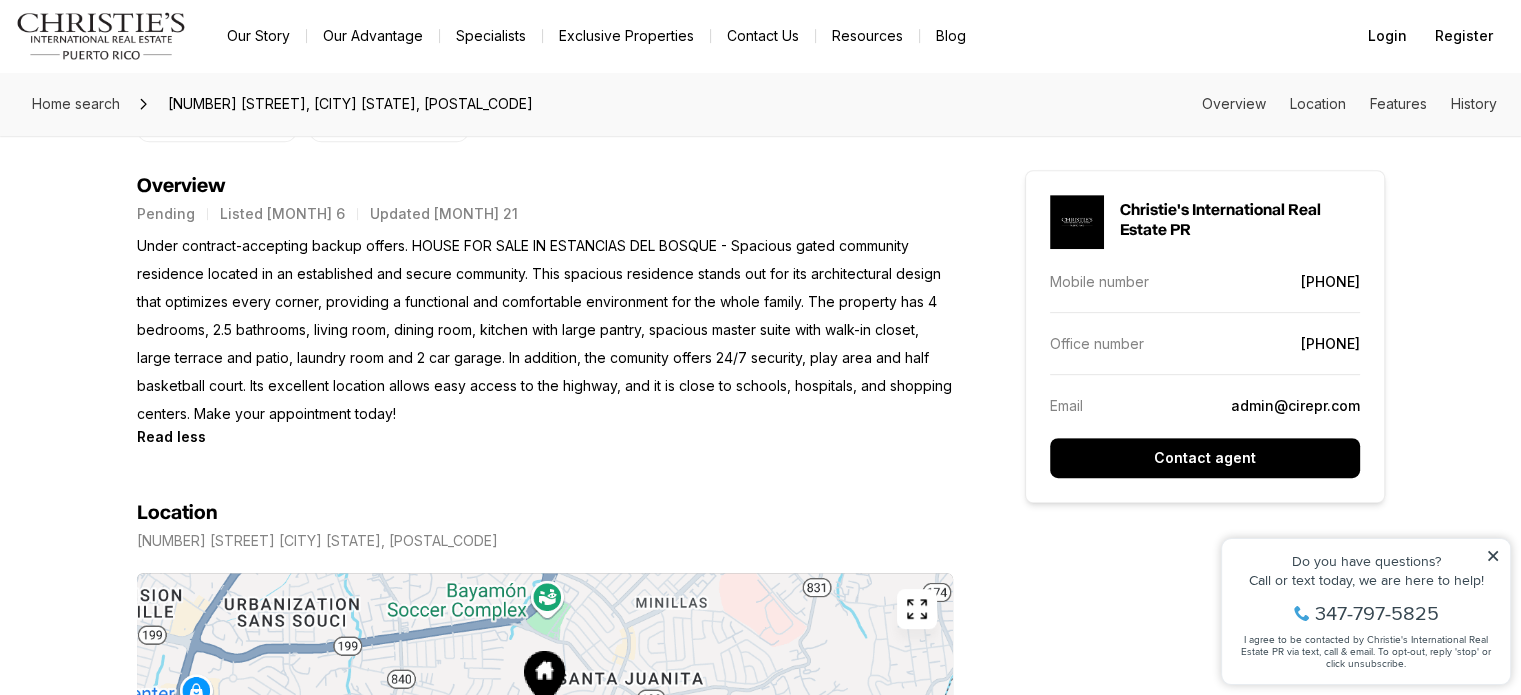 scroll, scrollTop: 1000, scrollLeft: 0, axis: vertical 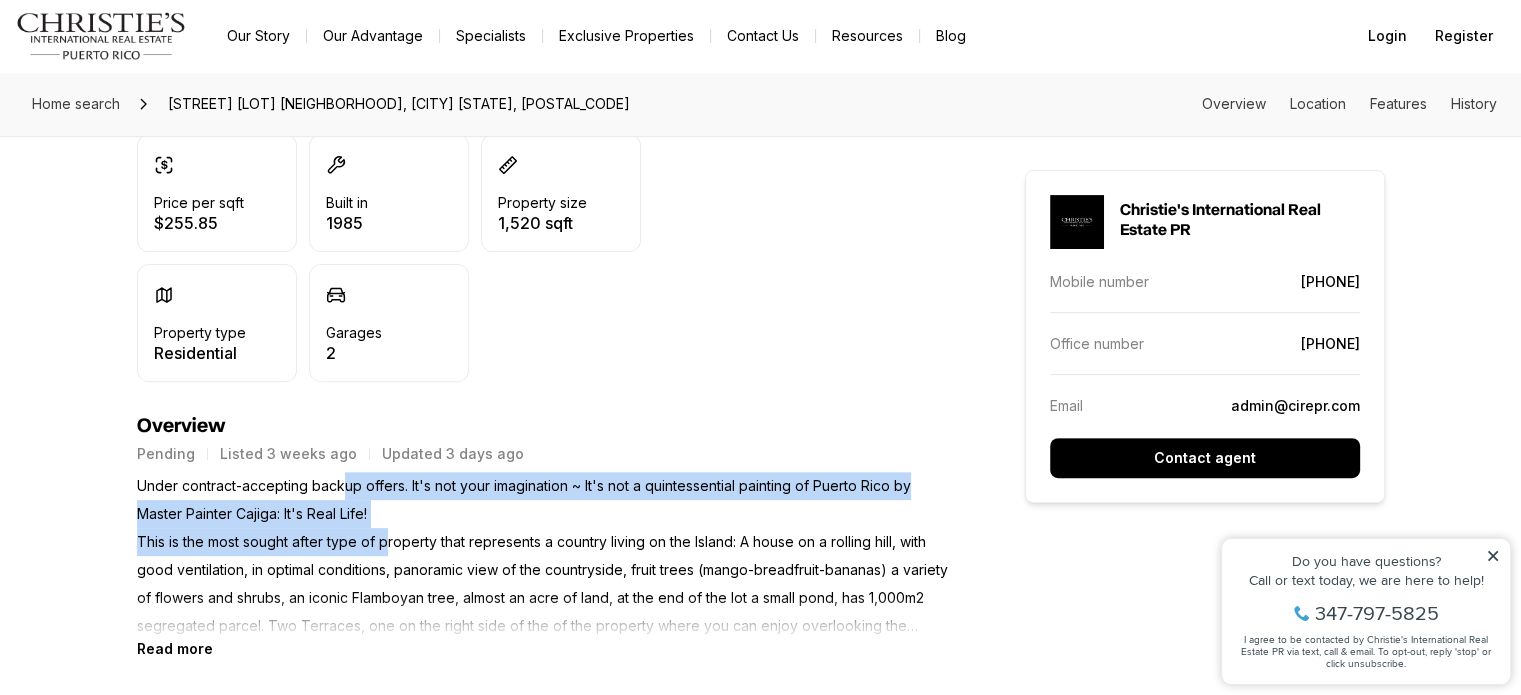drag, startPoint x: 347, startPoint y: 491, endPoint x: 386, endPoint y: 540, distance: 62.625874 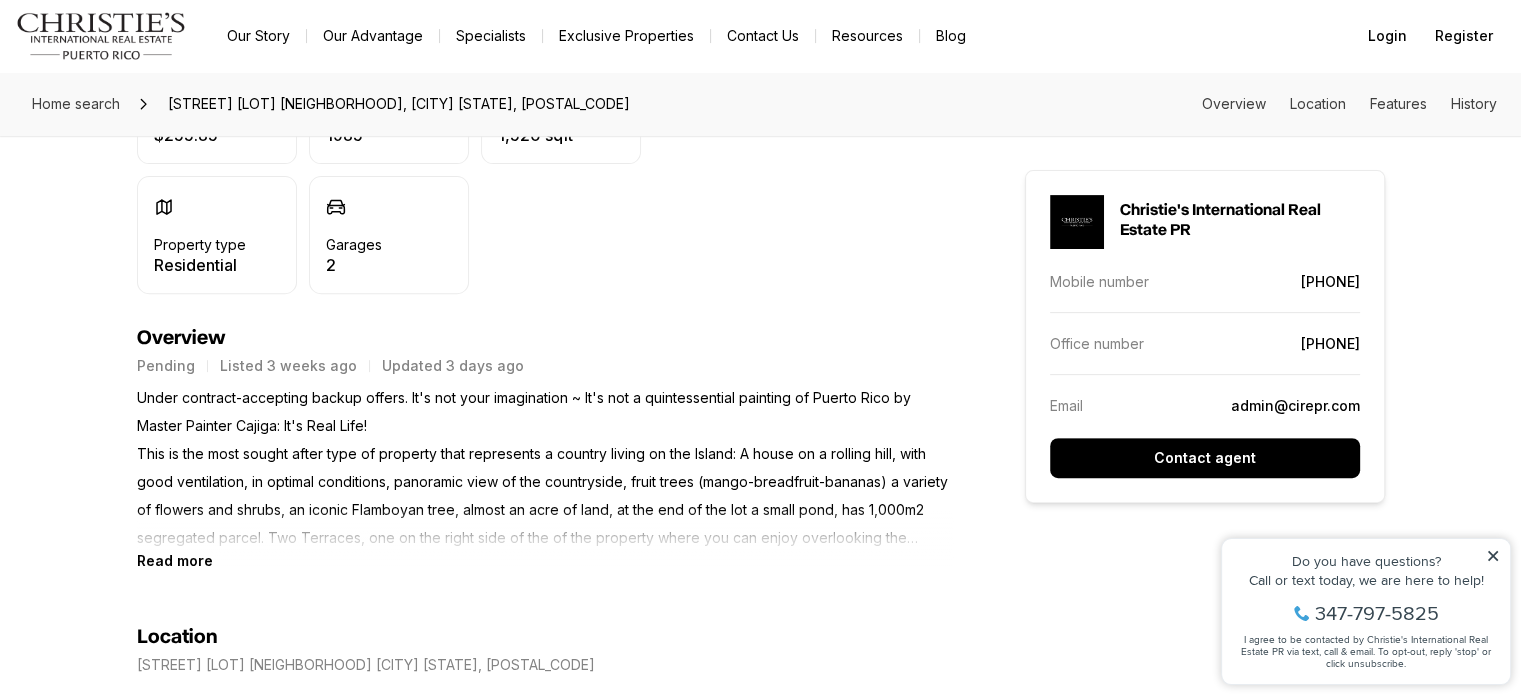 scroll, scrollTop: 700, scrollLeft: 0, axis: vertical 